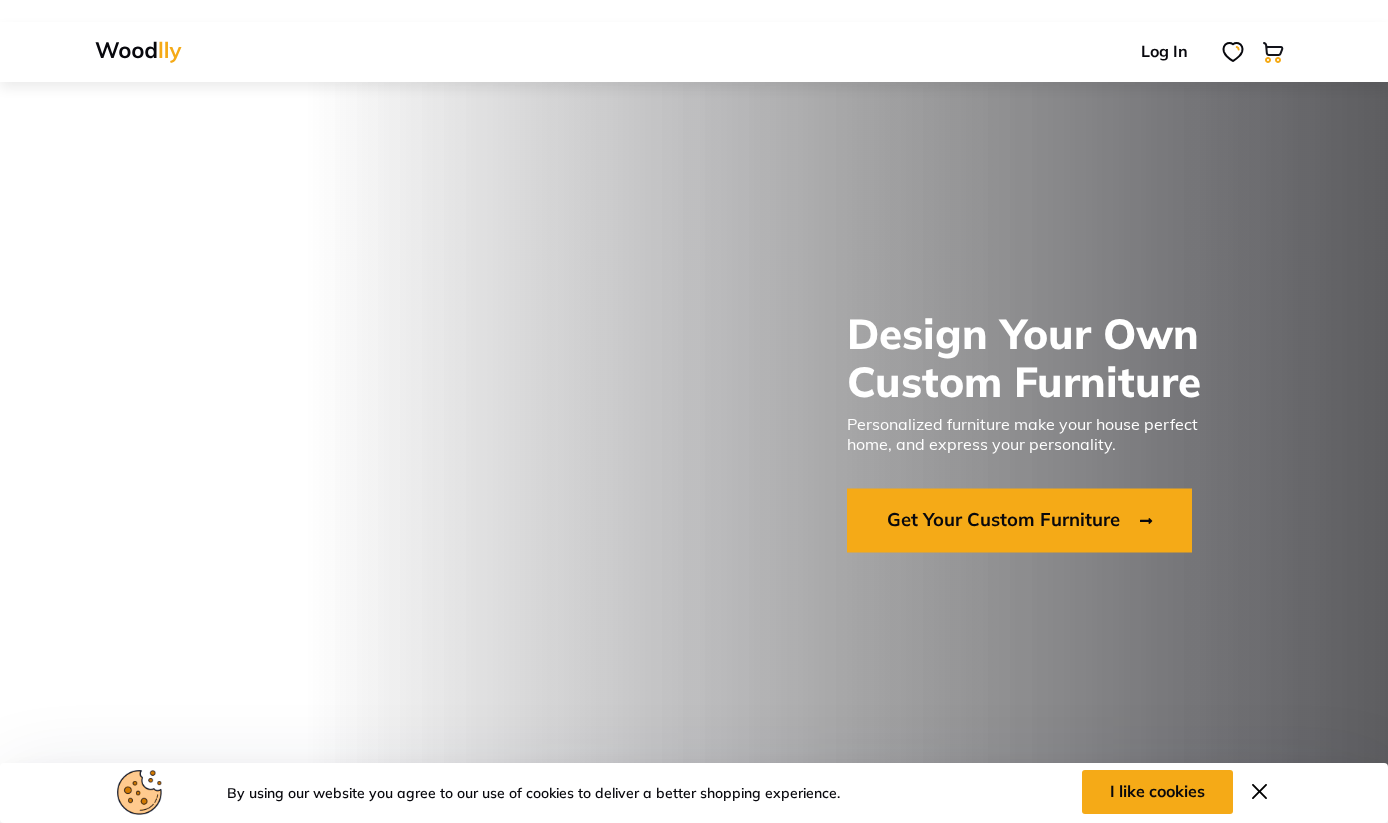 scroll, scrollTop: 0, scrollLeft: 0, axis: both 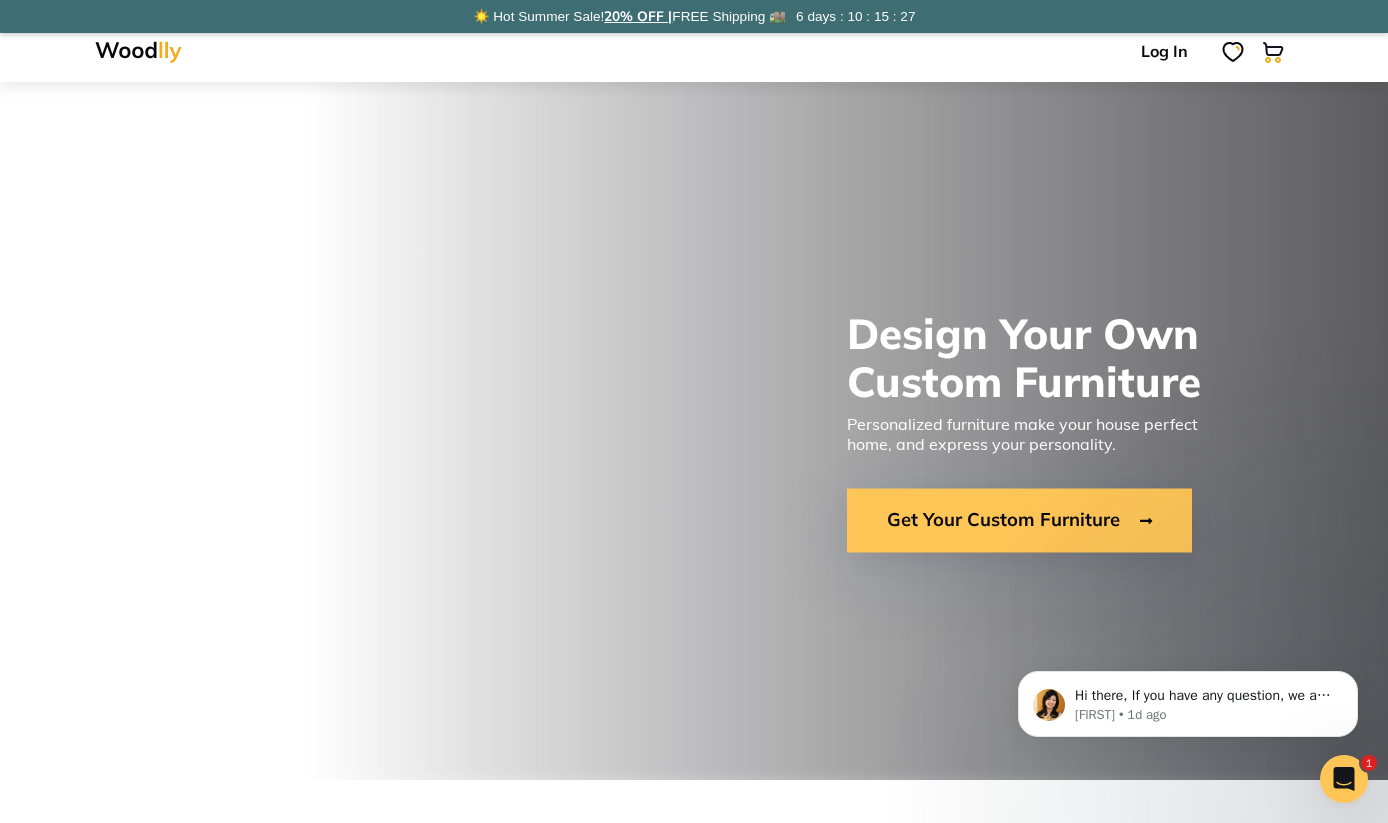 click on "Get Your Custom Furniture" at bounding box center (1019, 521) 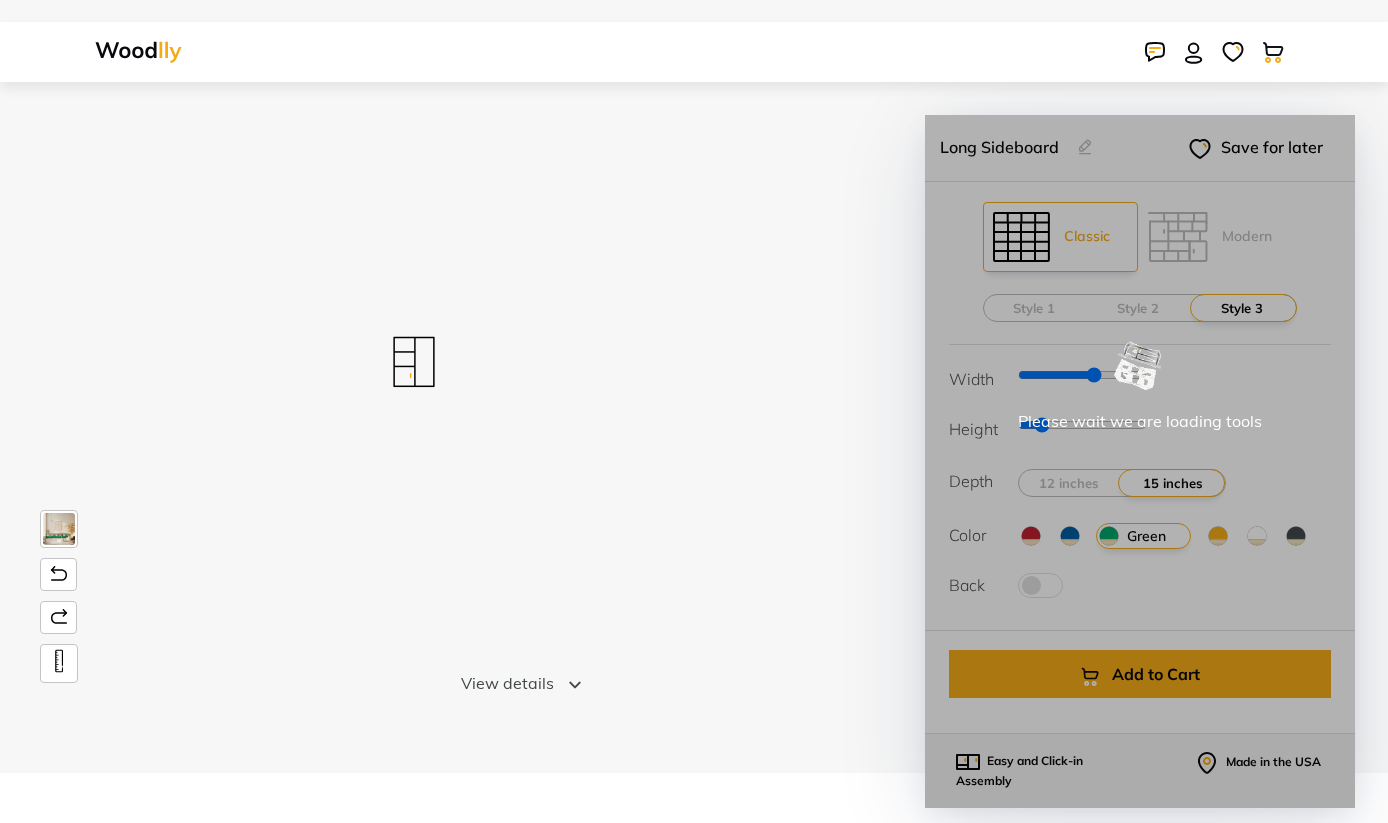 scroll, scrollTop: 0, scrollLeft: 0, axis: both 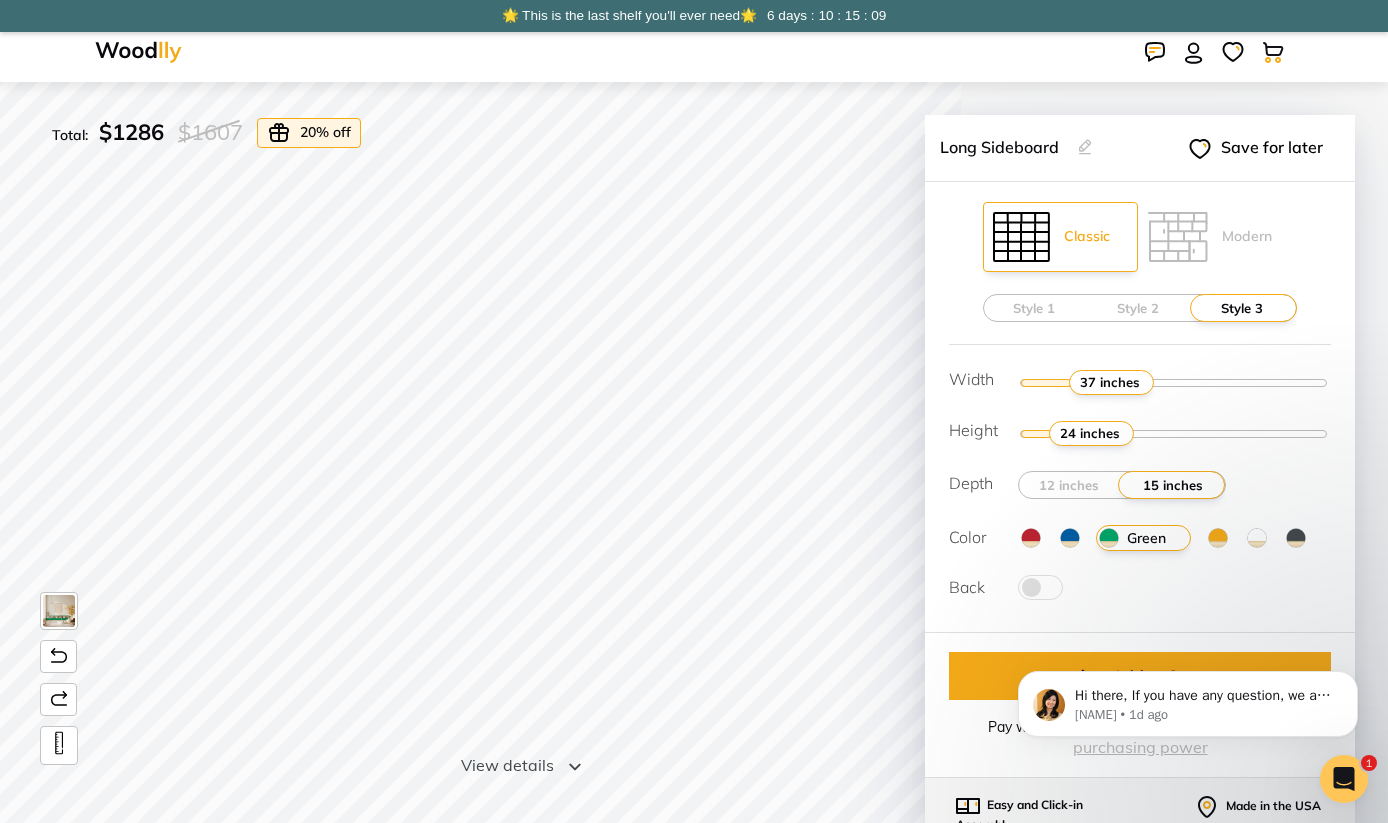 drag, startPoint x: 1176, startPoint y: 383, endPoint x: 1102, endPoint y: 381, distance: 74.02702 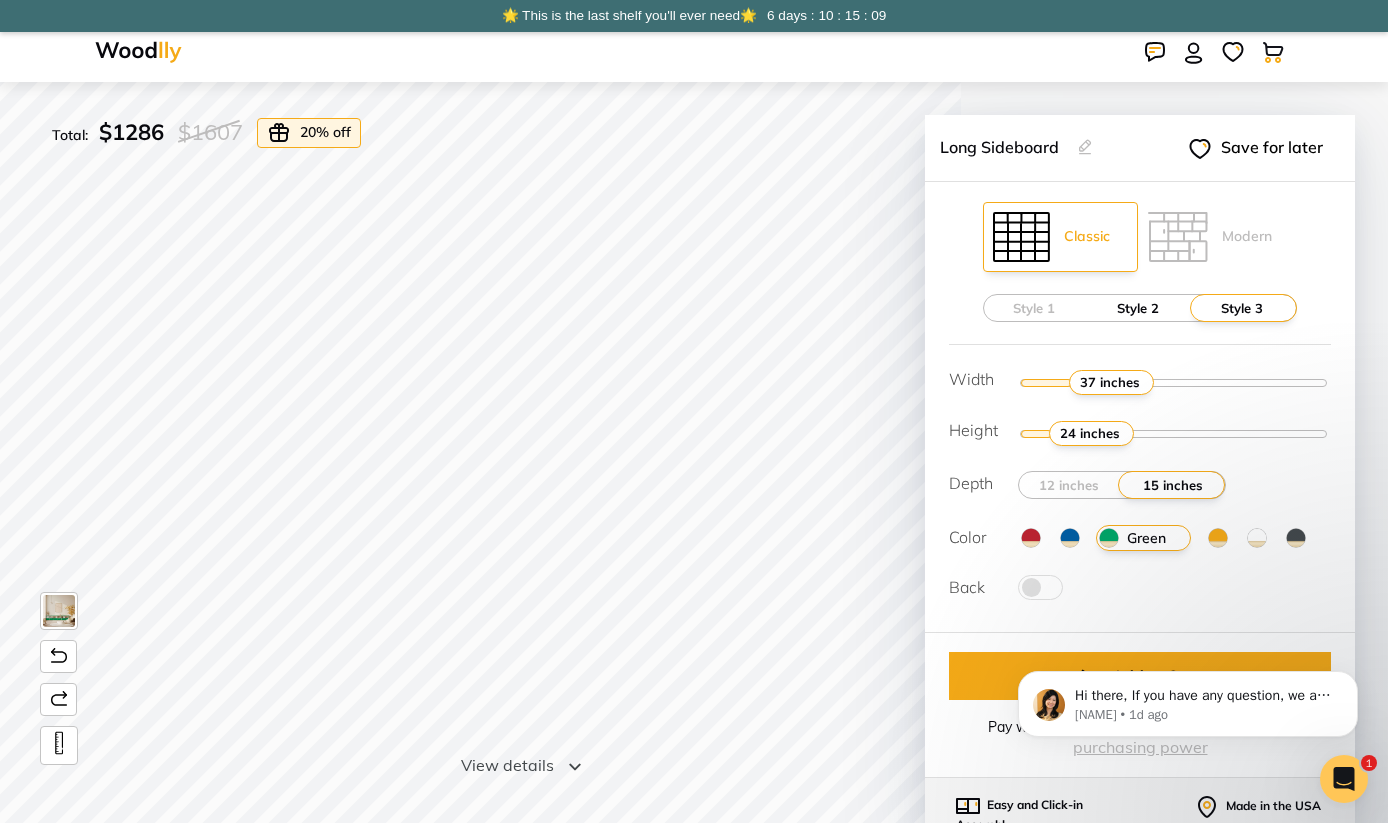 click on "Style 2" at bounding box center [1138, 308] 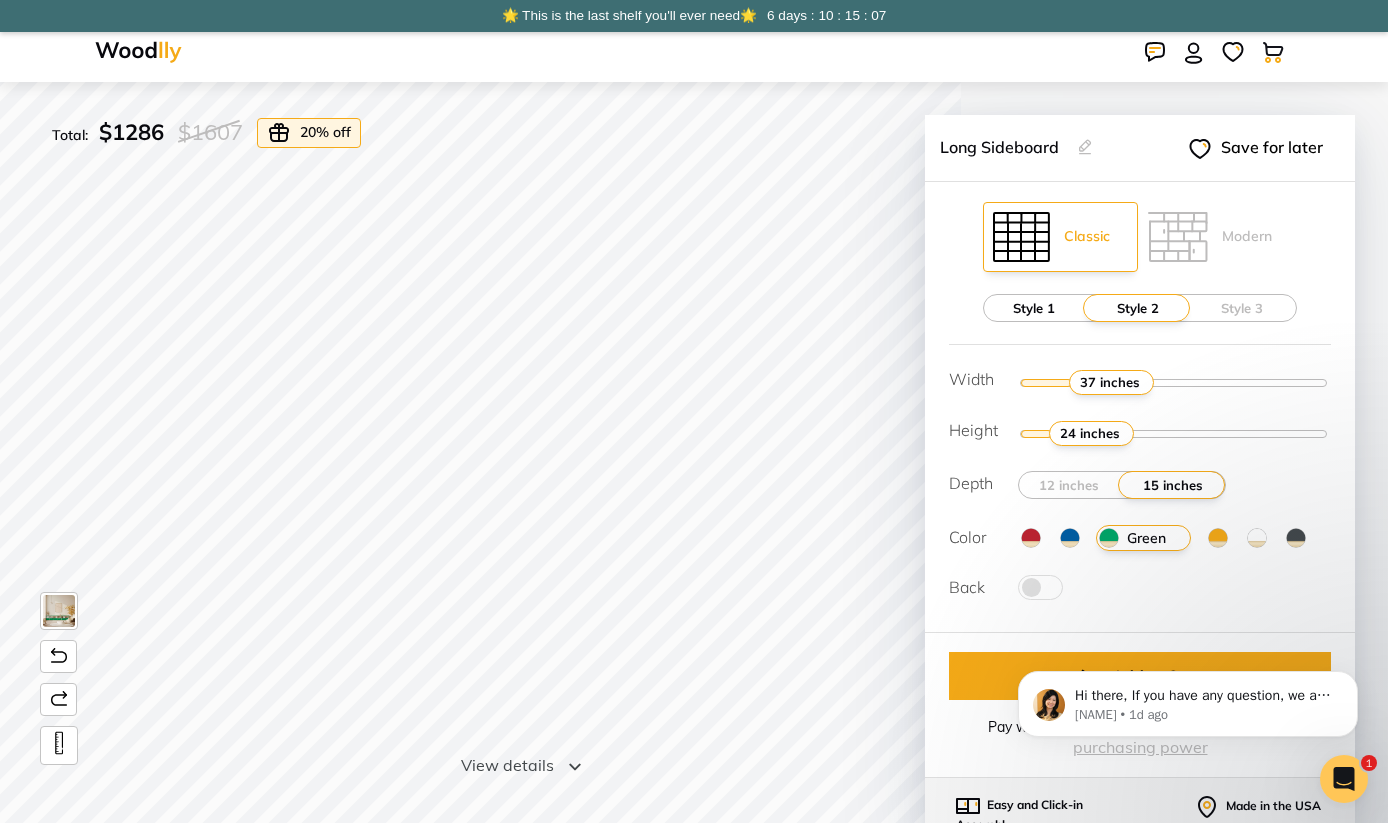 click on "Style 1" at bounding box center (1034, 308) 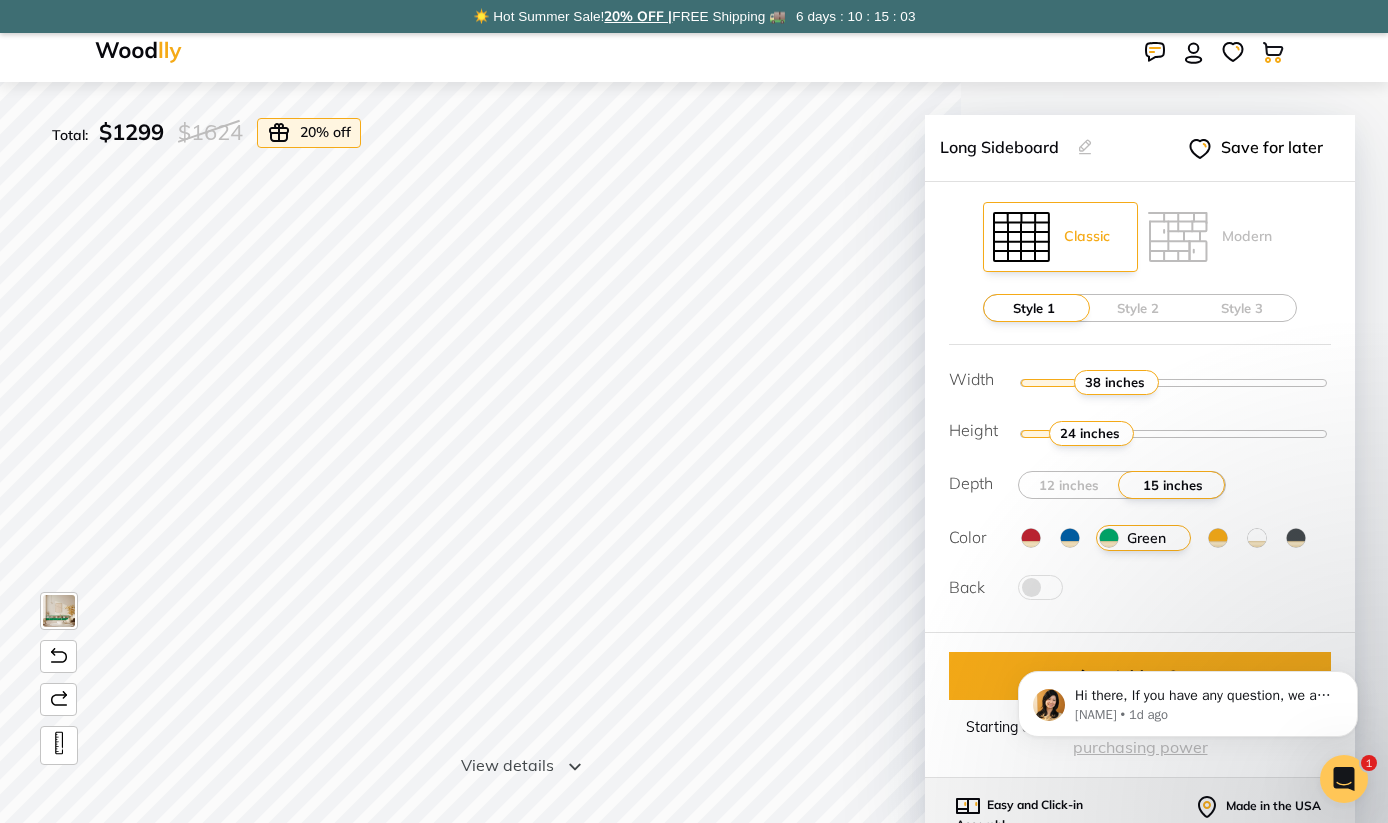 drag, startPoint x: 1097, startPoint y: 379, endPoint x: 1110, endPoint y: 378, distance: 13.038404 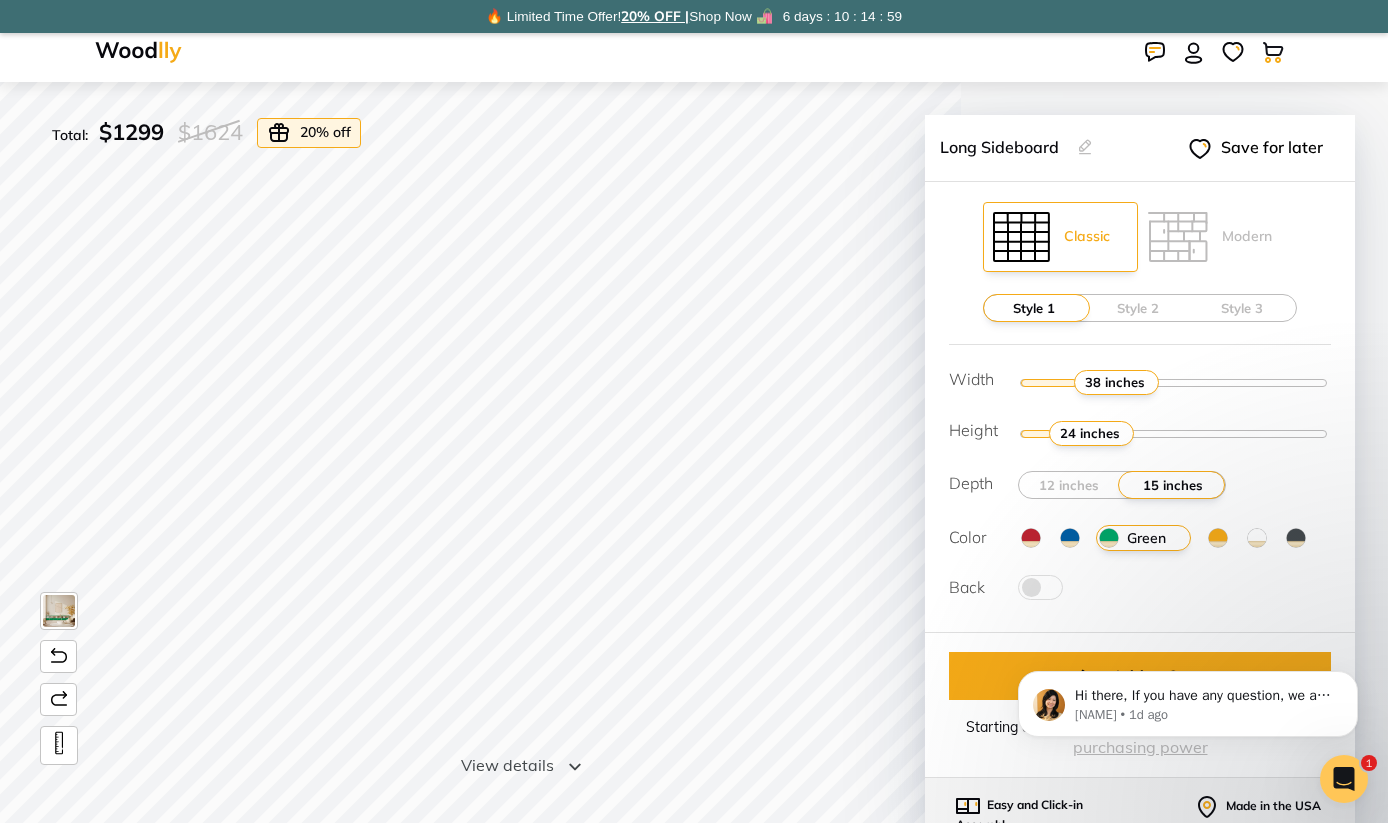 drag, startPoint x: 1107, startPoint y: 433, endPoint x: 1088, endPoint y: 420, distance: 23.021729 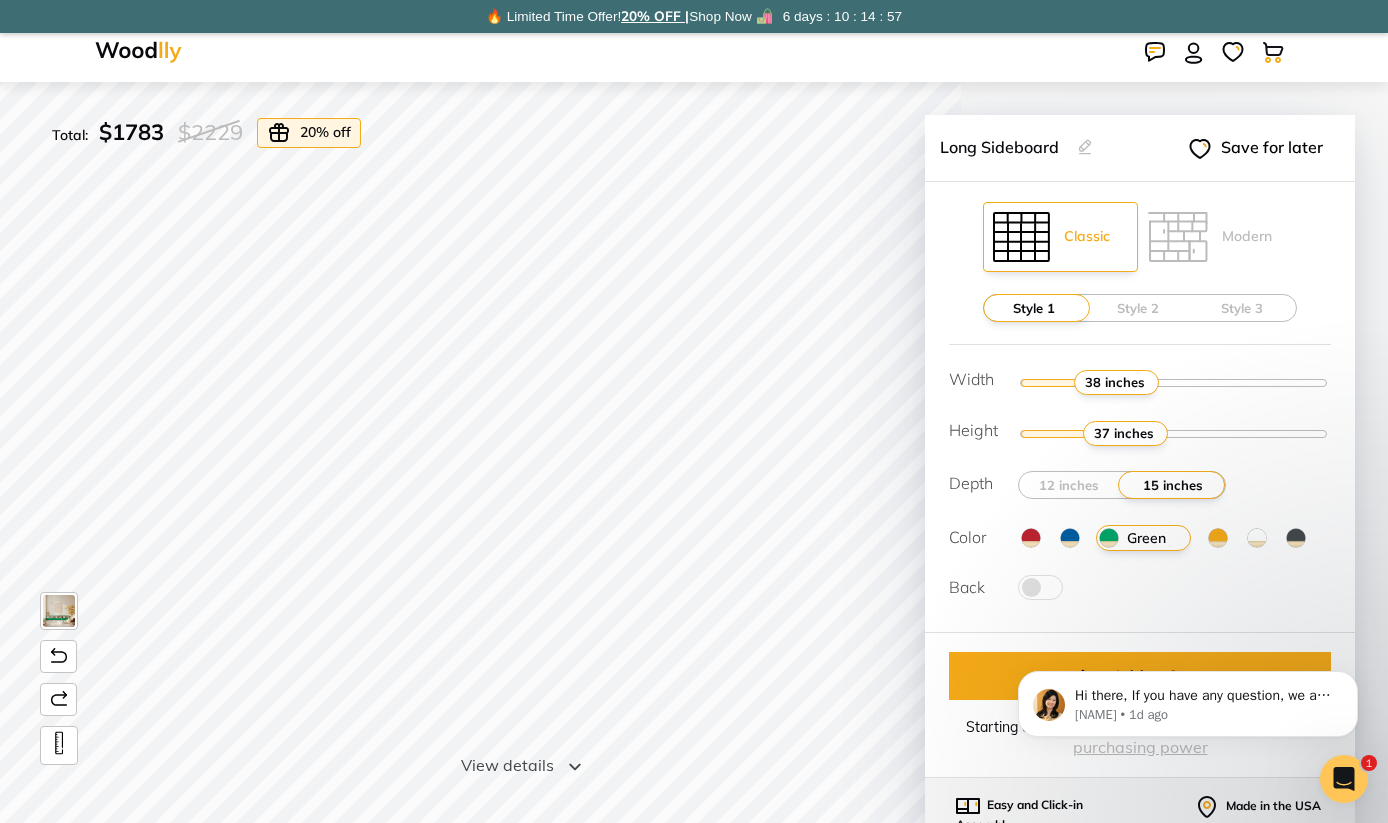 drag, startPoint x: 1114, startPoint y: 431, endPoint x: 1125, endPoint y: 432, distance: 11.045361 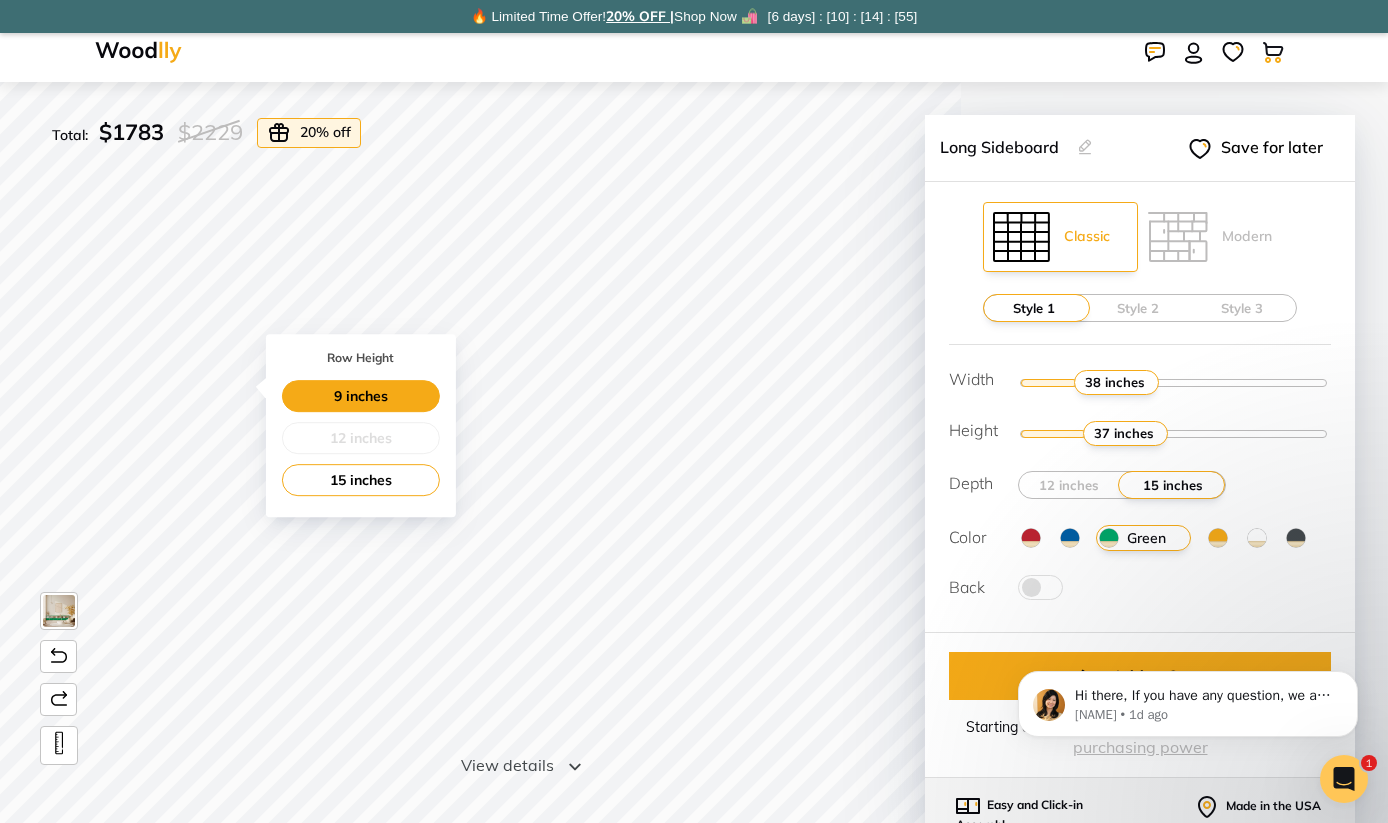 click on "9 inches" at bounding box center (361, 396) 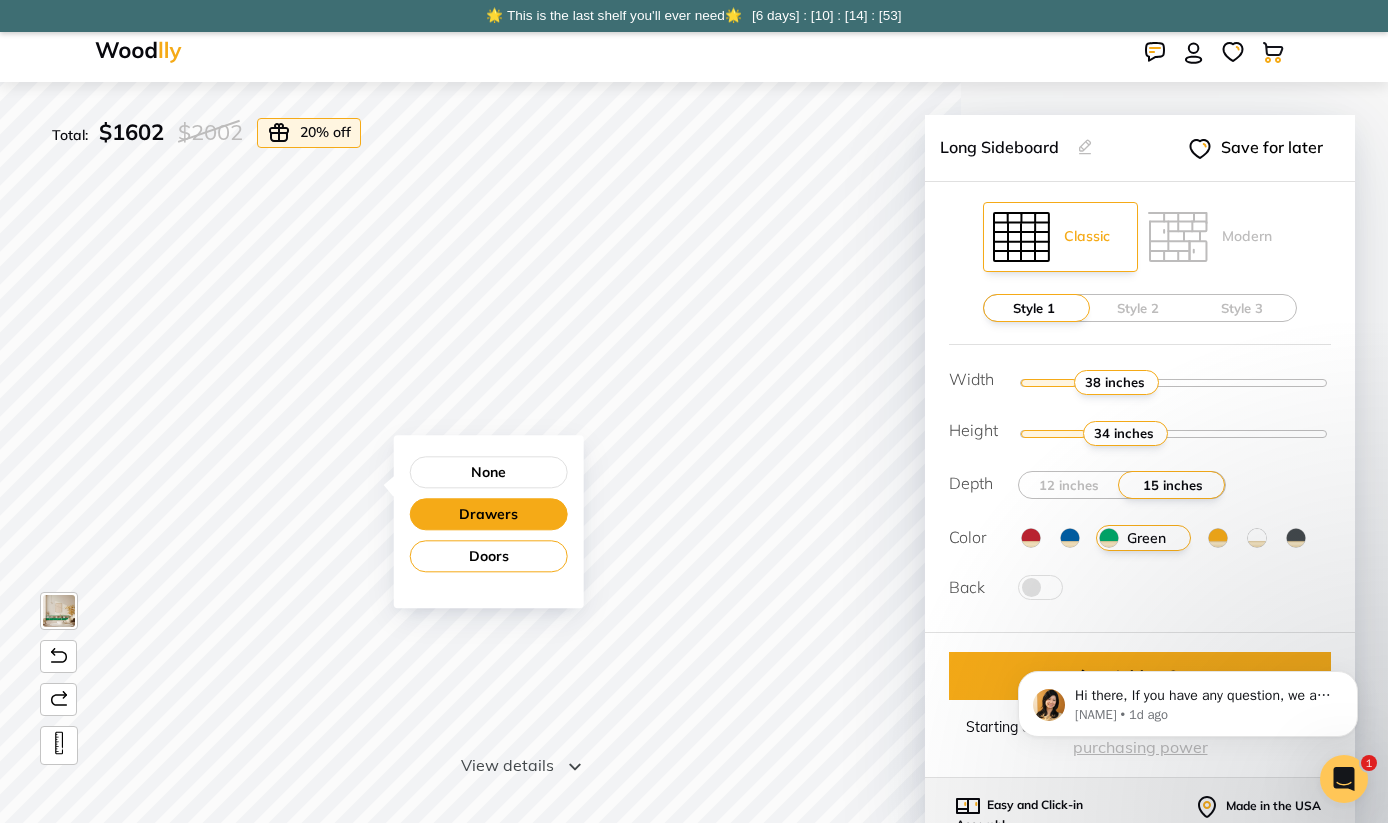 click on "Drawers" at bounding box center (489, 514) 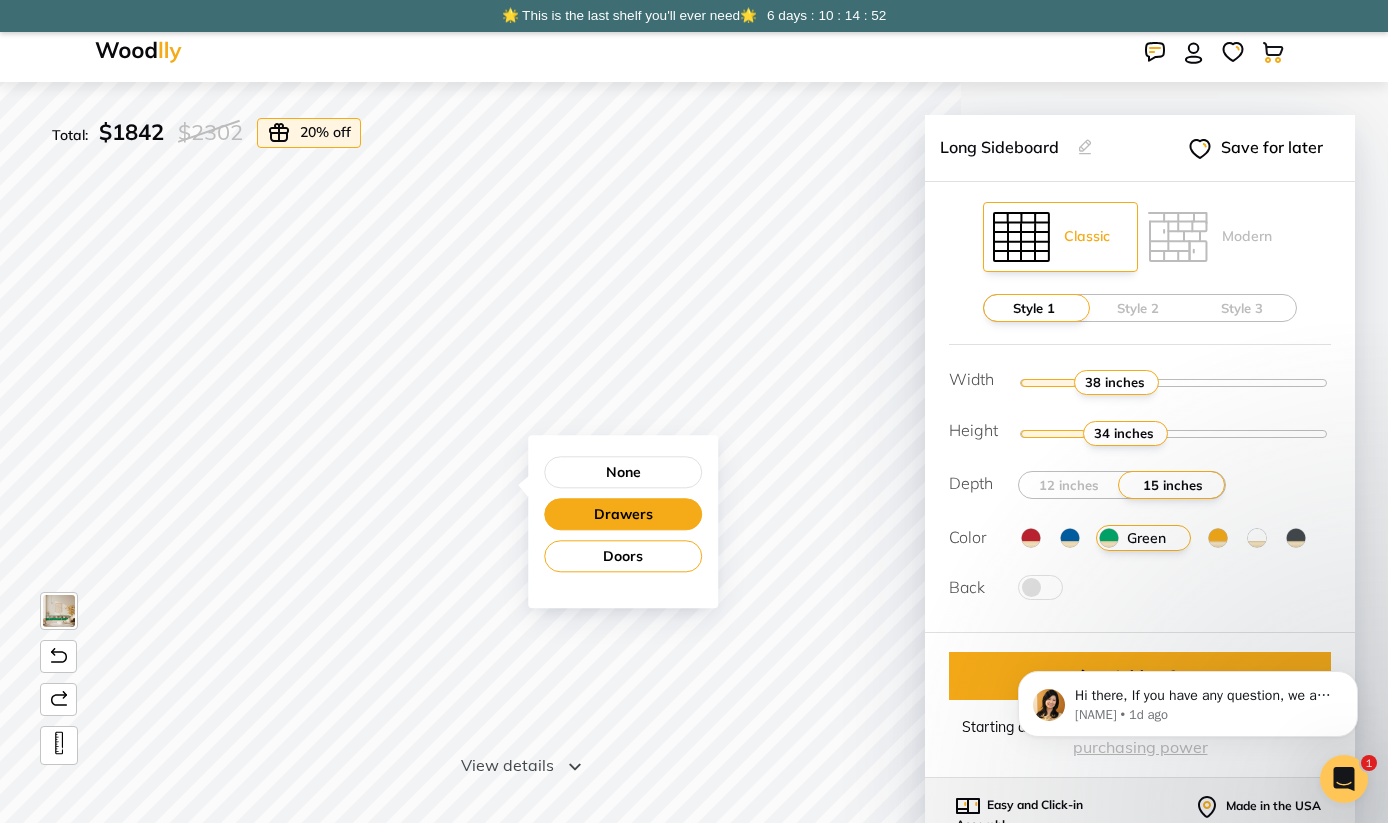 click on "Drawers" at bounding box center [623, 514] 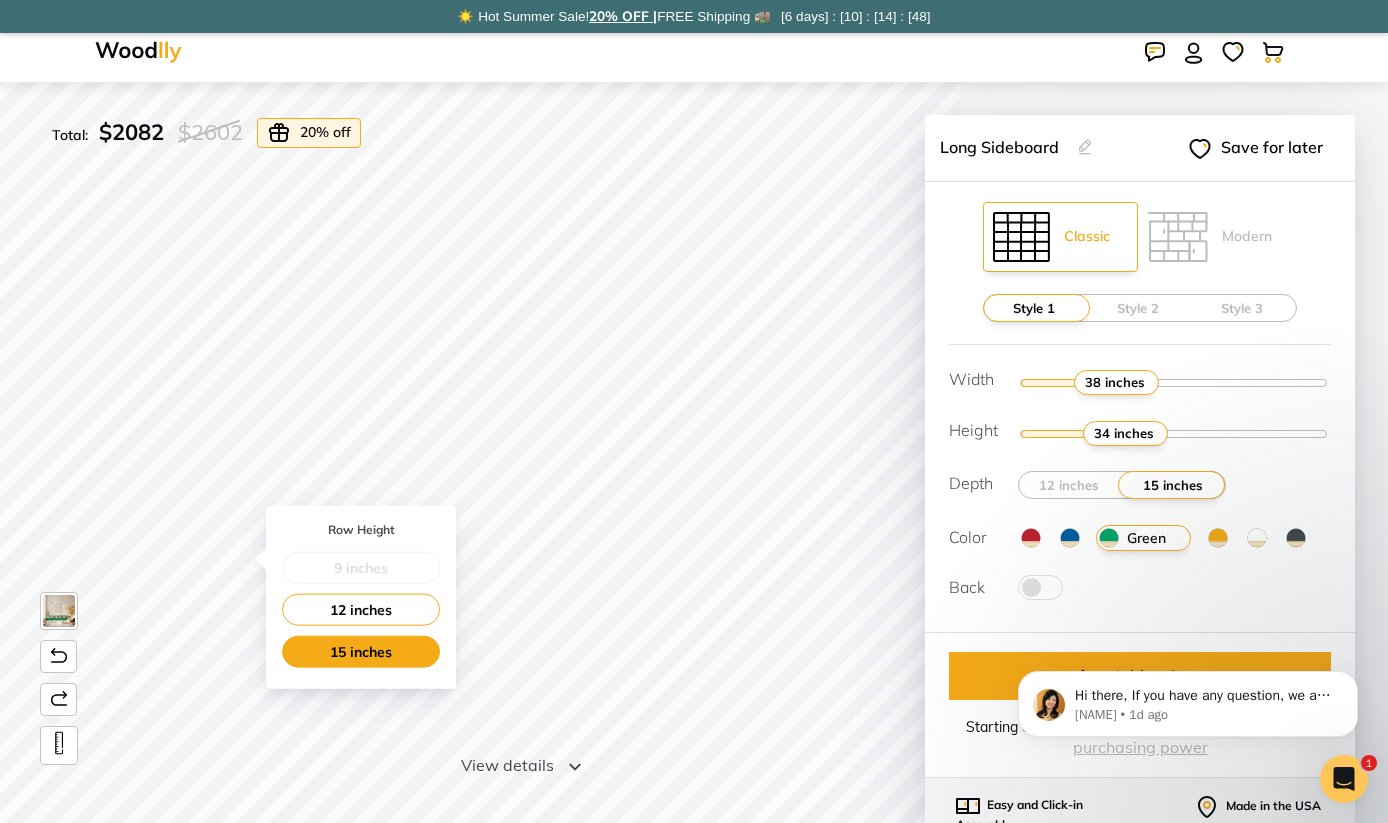 click on "15 inches" at bounding box center [361, 652] 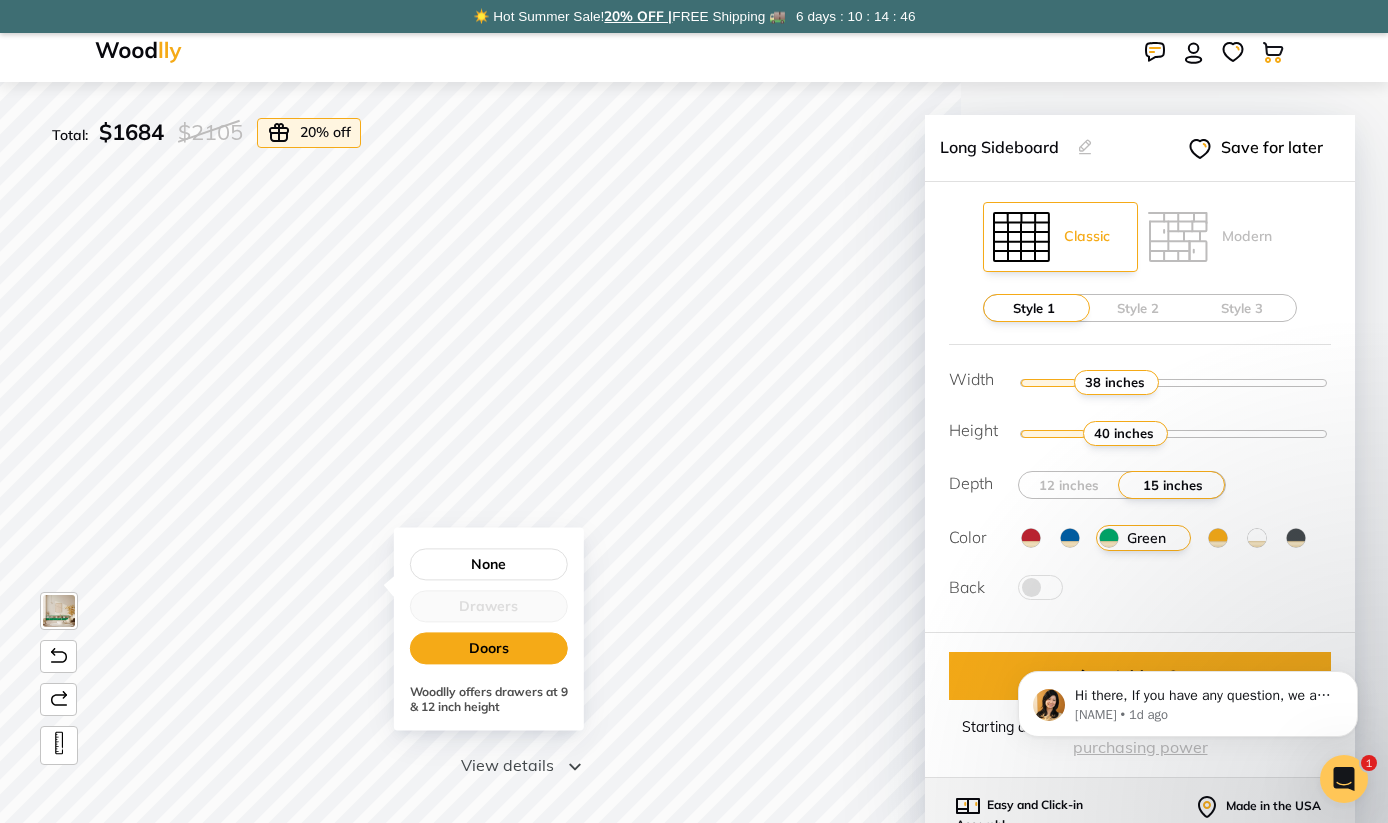 click on "Doors" at bounding box center (489, 648) 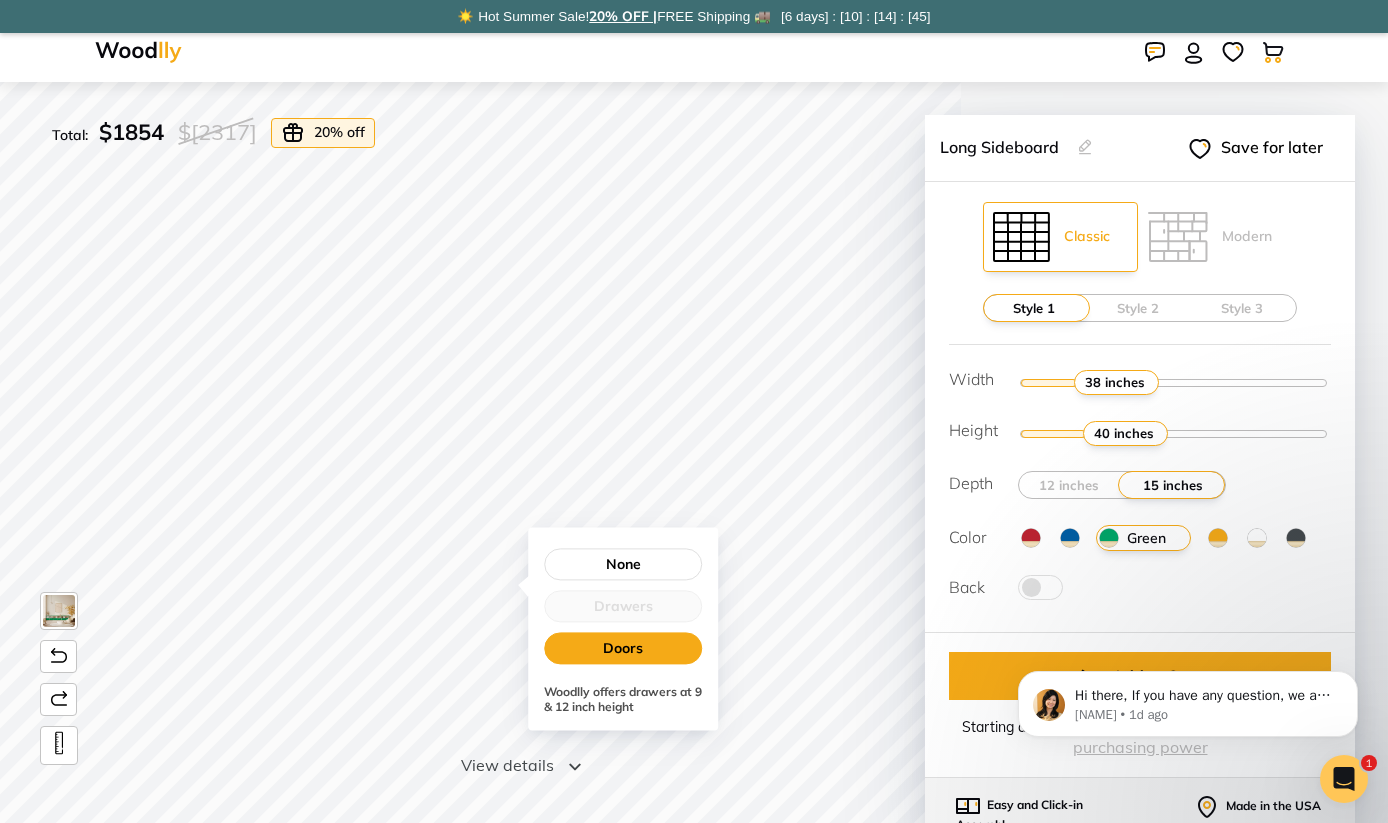 click on "Doors" at bounding box center [623, 648] 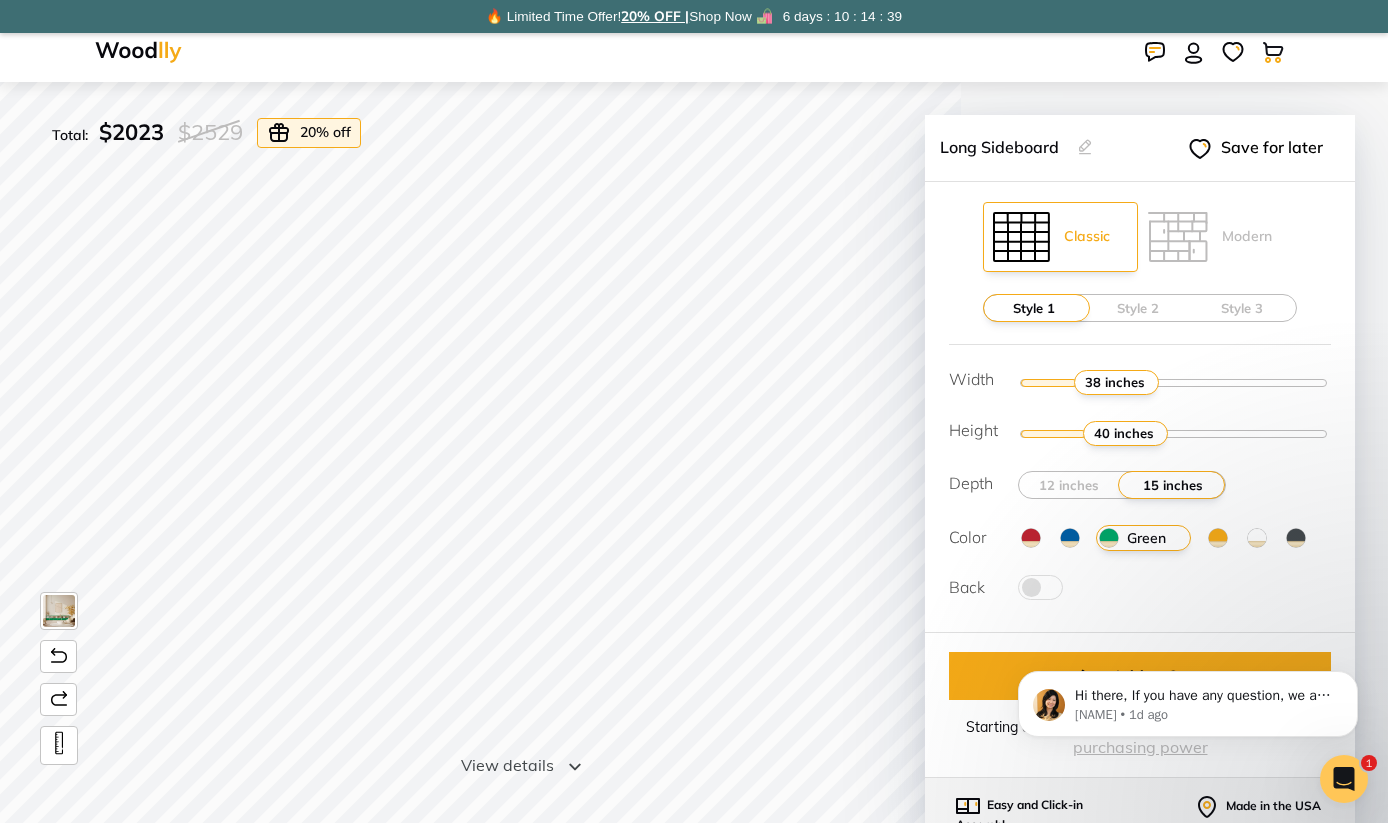 click at bounding box center (1218, 538) 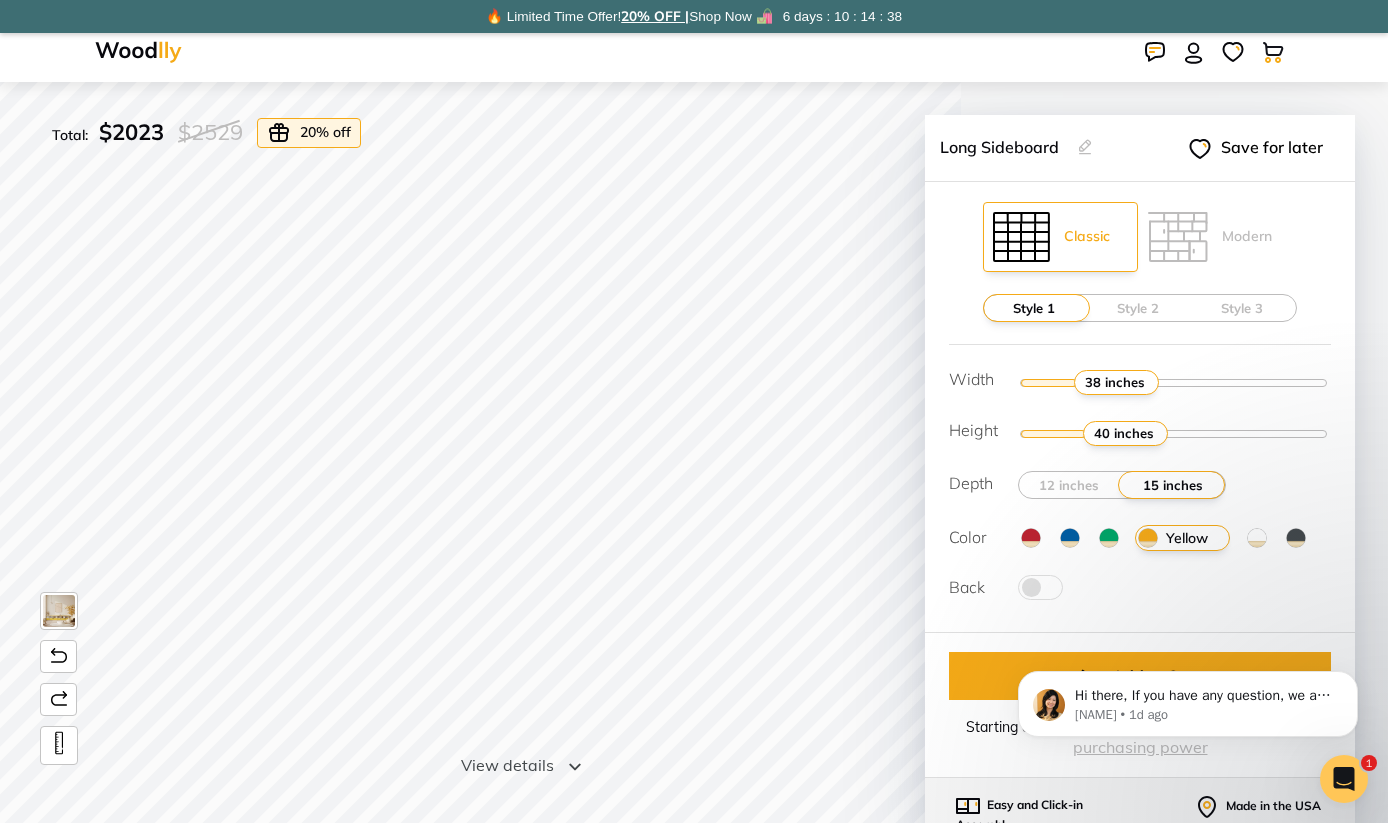 click at bounding box center (1257, 538) 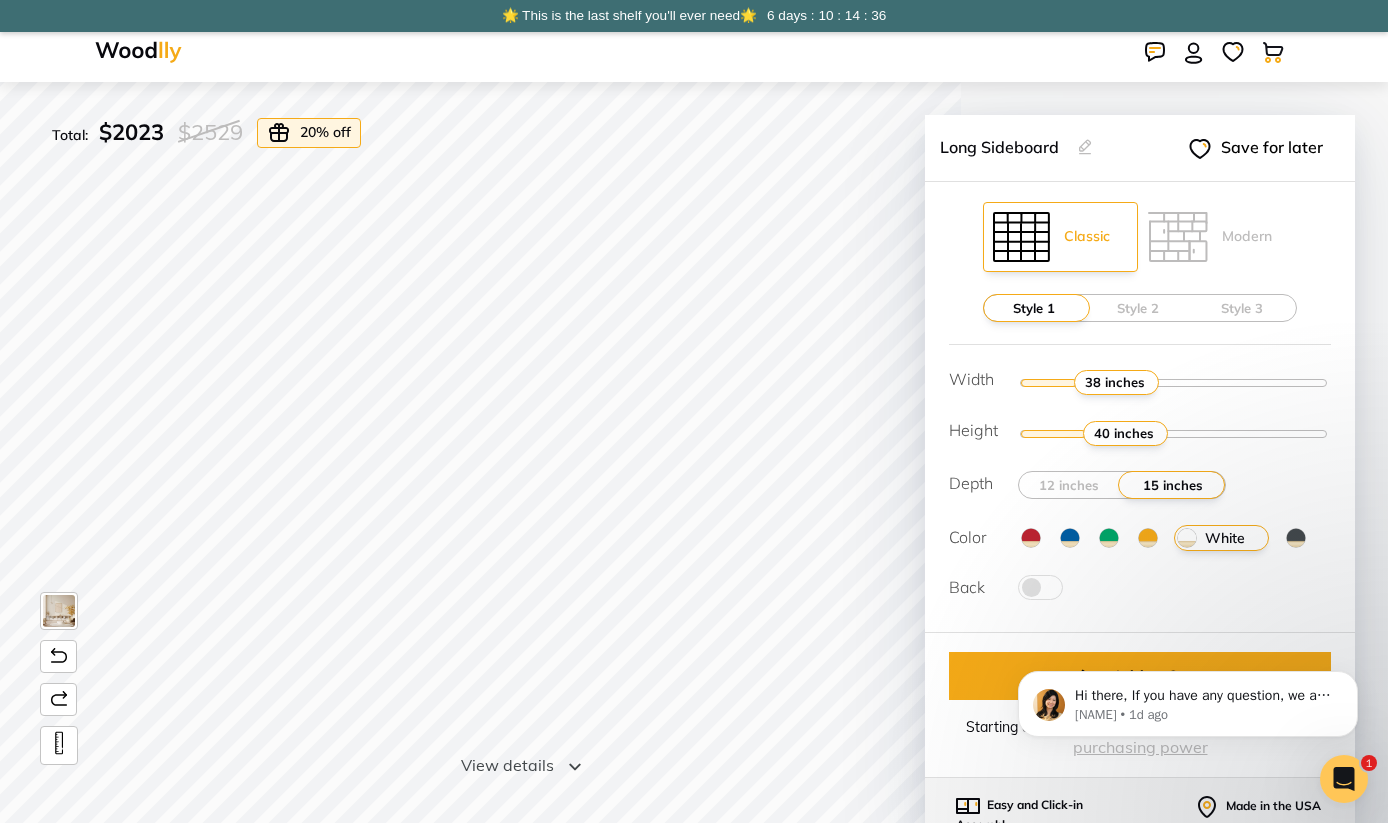 click at bounding box center (1296, 538) 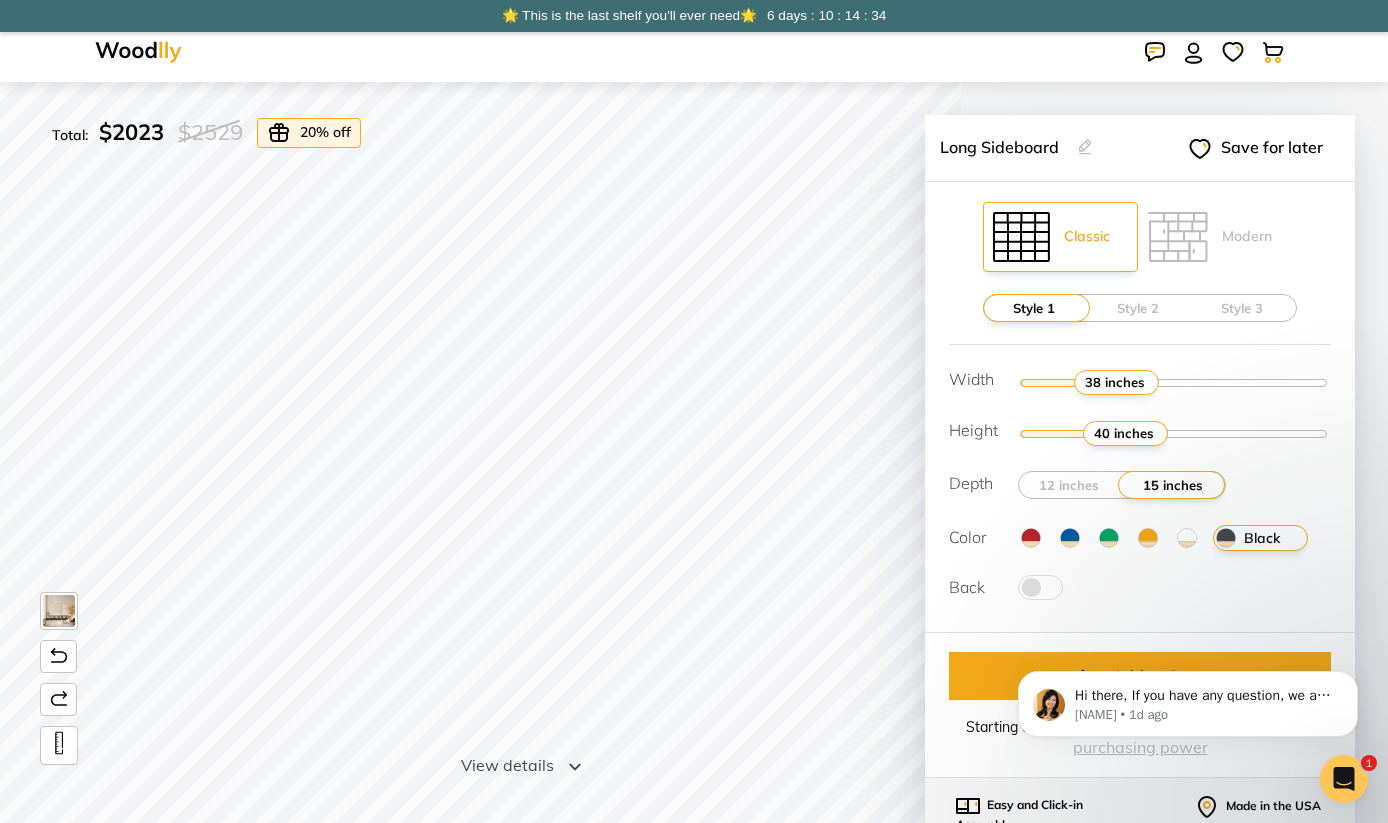 click at bounding box center (1187, 538) 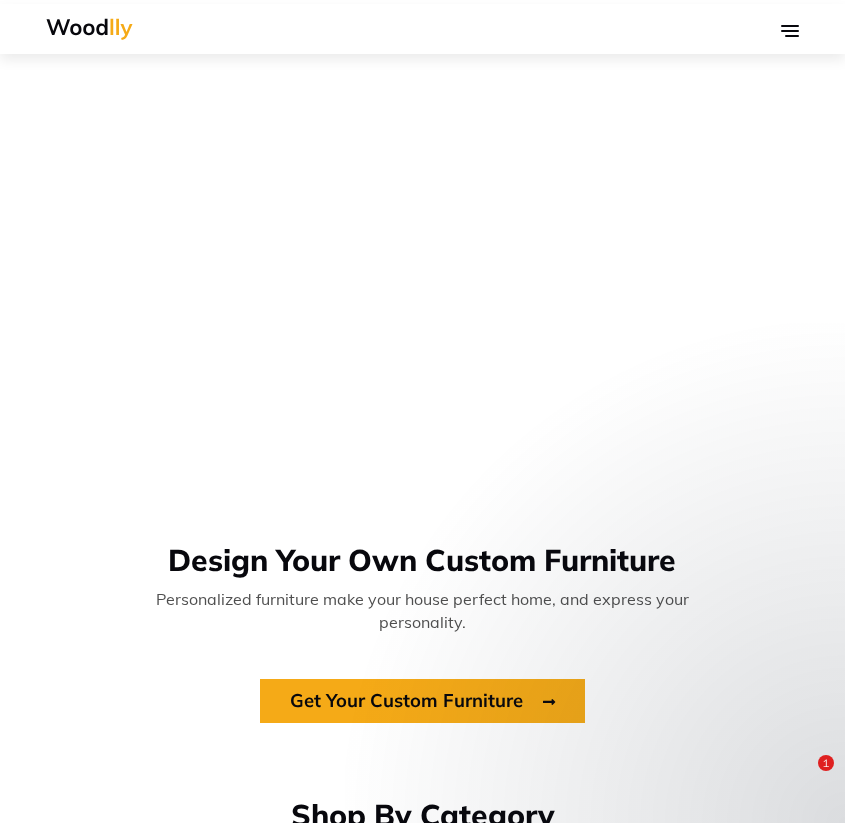 scroll, scrollTop: 28, scrollLeft: 0, axis: vertical 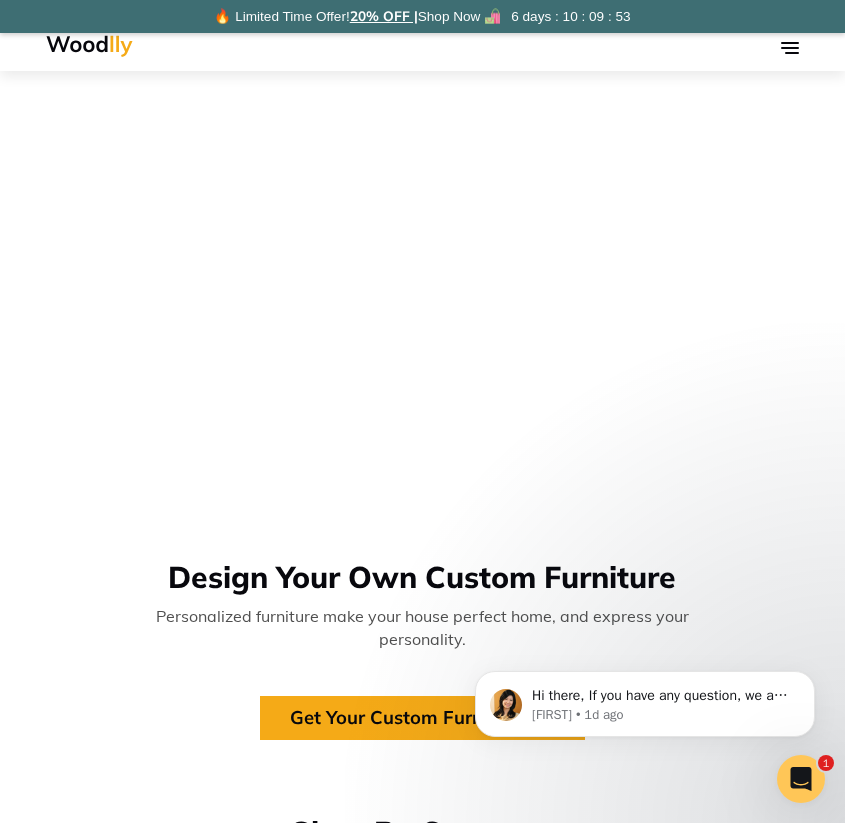 click on "Log In" at bounding box center [422, 46] 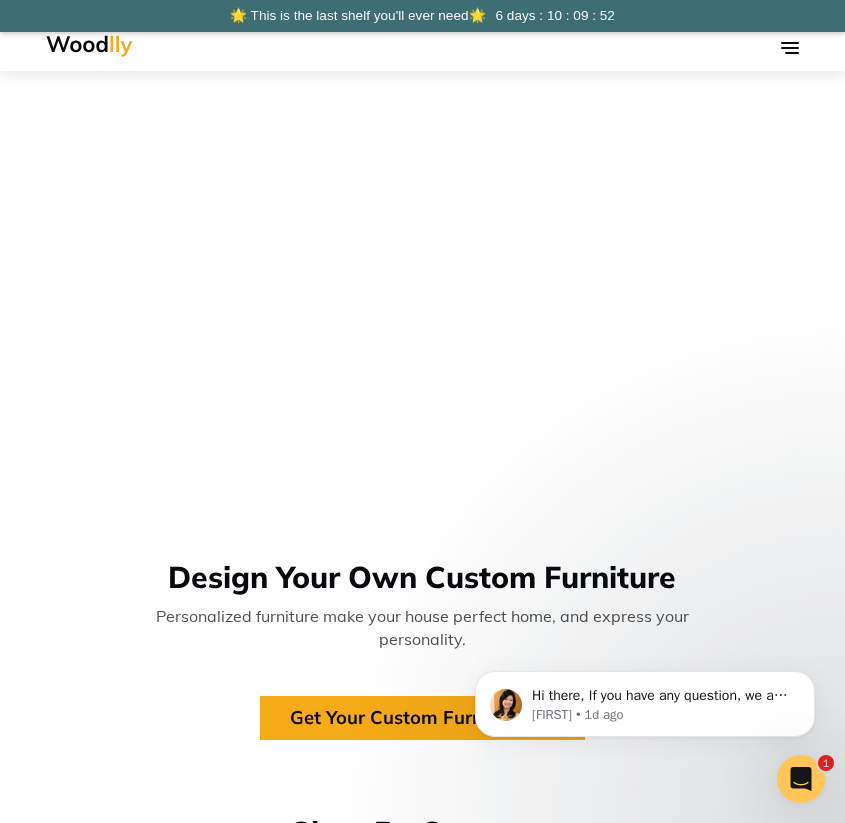 click at bounding box center [790, 48] 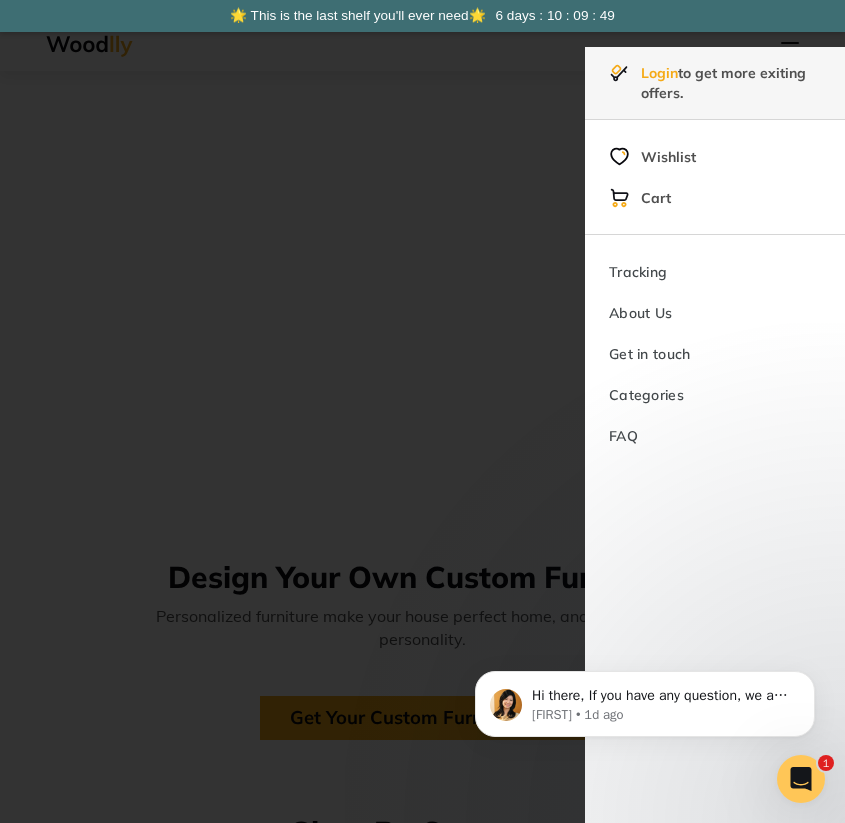 click at bounding box center [422, 411] 